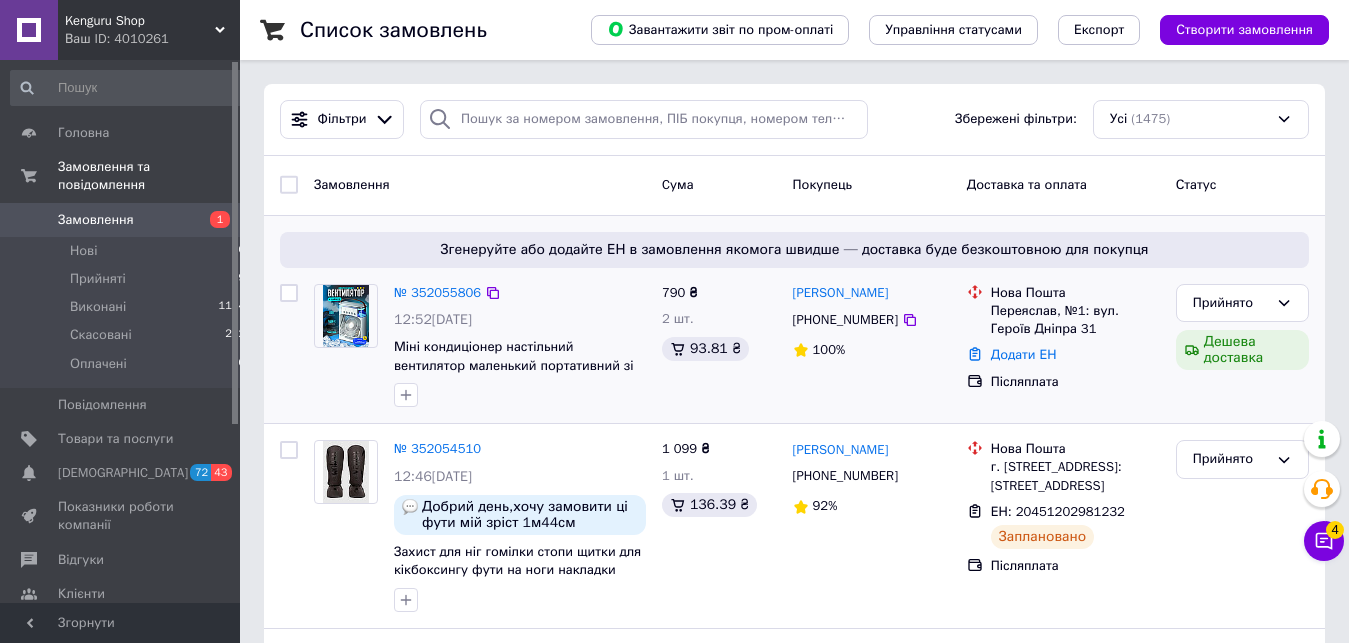 scroll, scrollTop: 0, scrollLeft: 0, axis: both 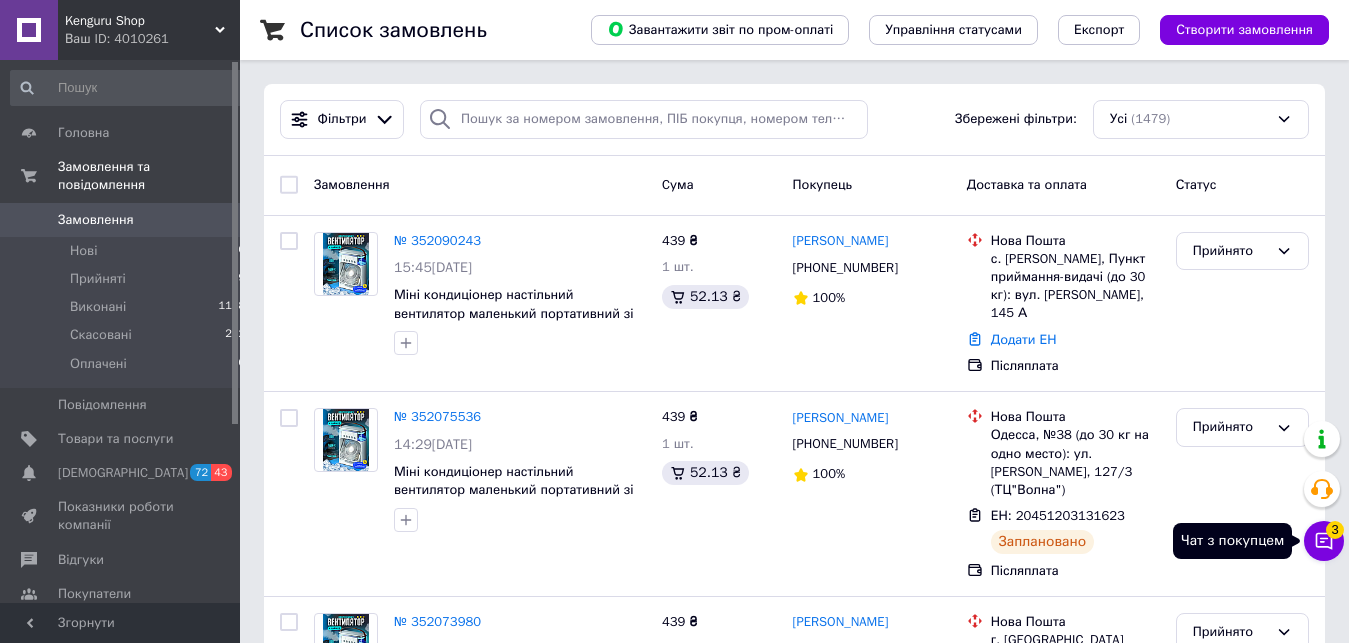 click 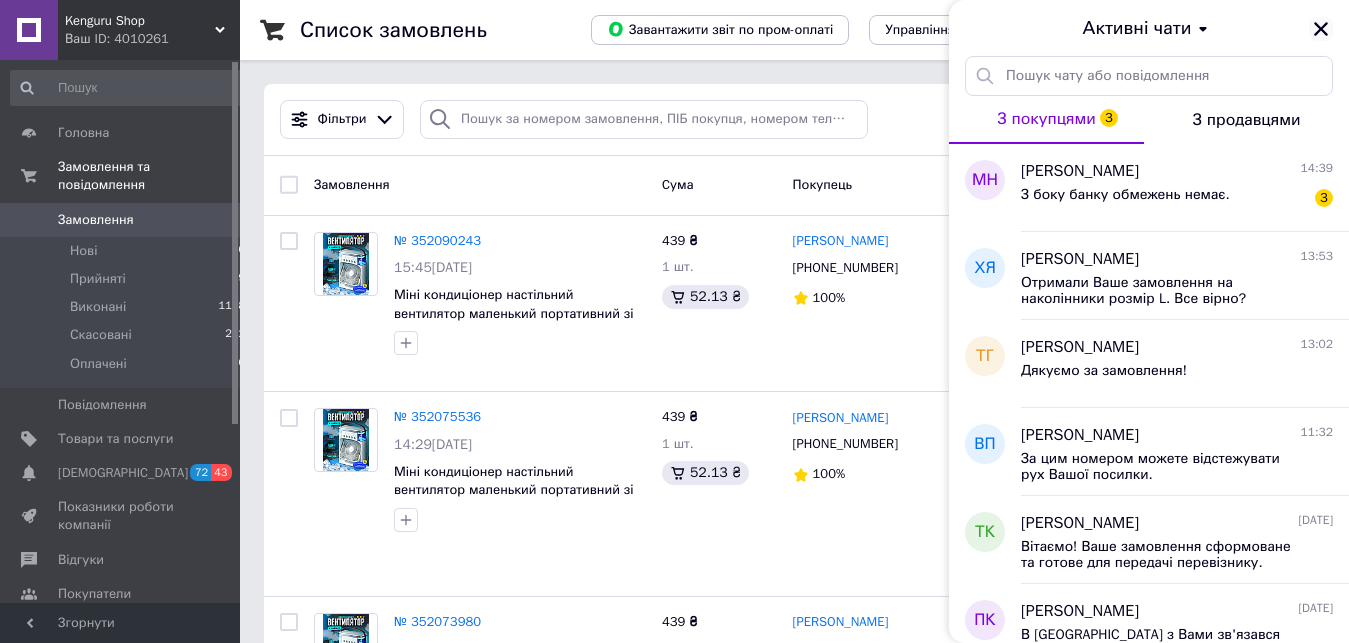 click 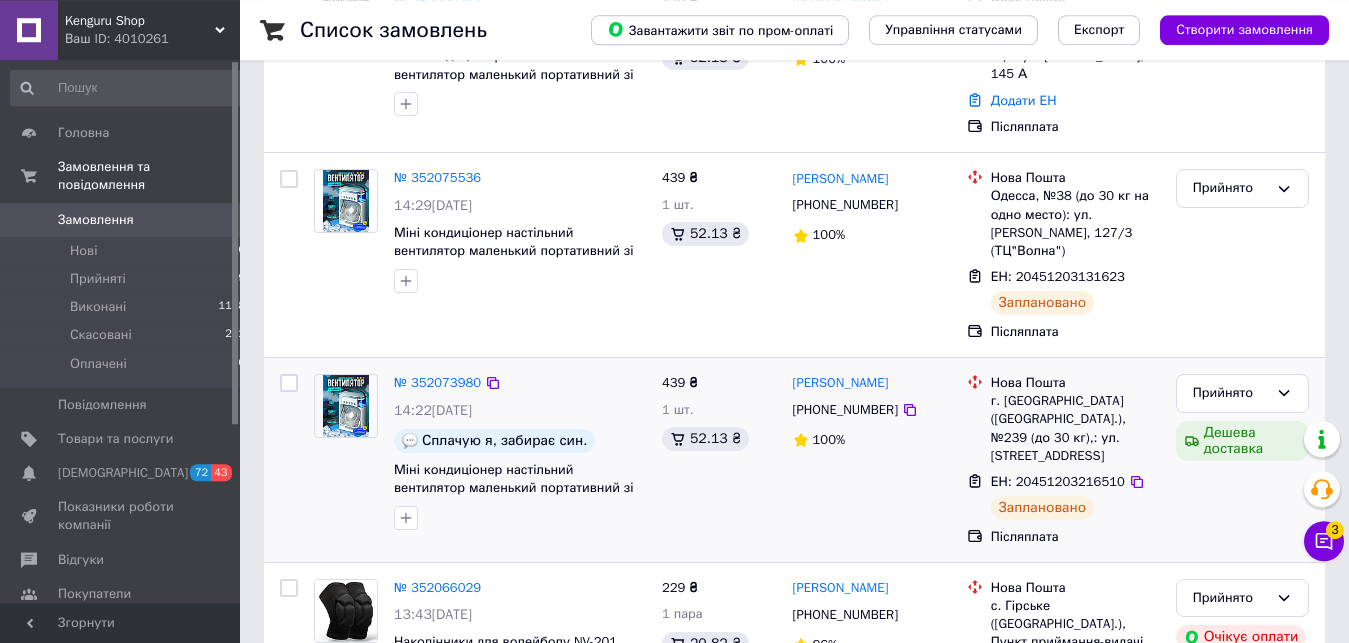scroll, scrollTop: 306, scrollLeft: 0, axis: vertical 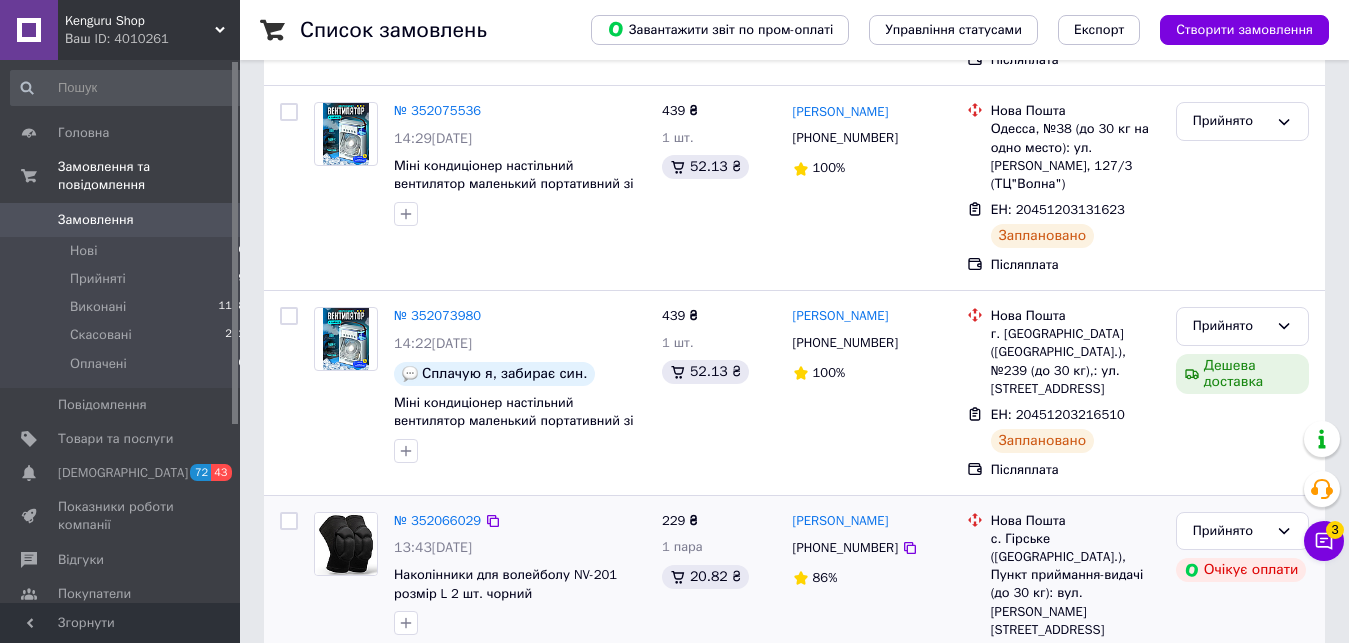 click on "[PERSON_NAME] [PHONE_NUMBER] 86%" at bounding box center (872, 602) 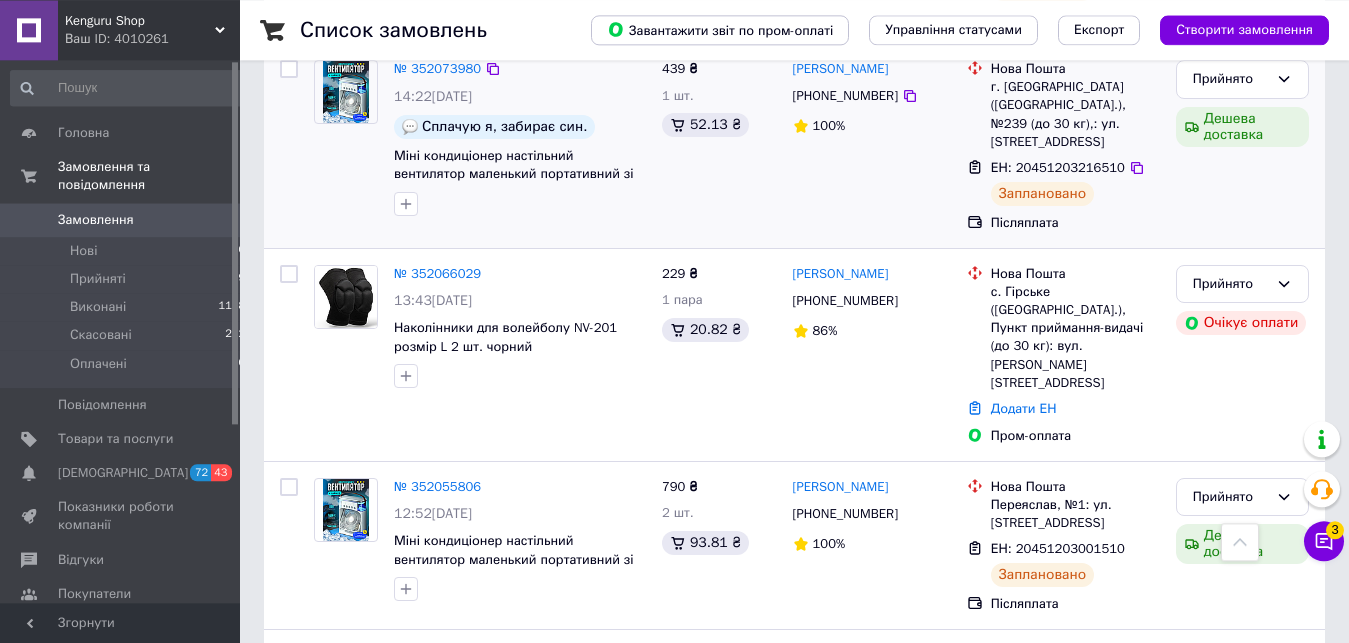 scroll, scrollTop: 408, scrollLeft: 0, axis: vertical 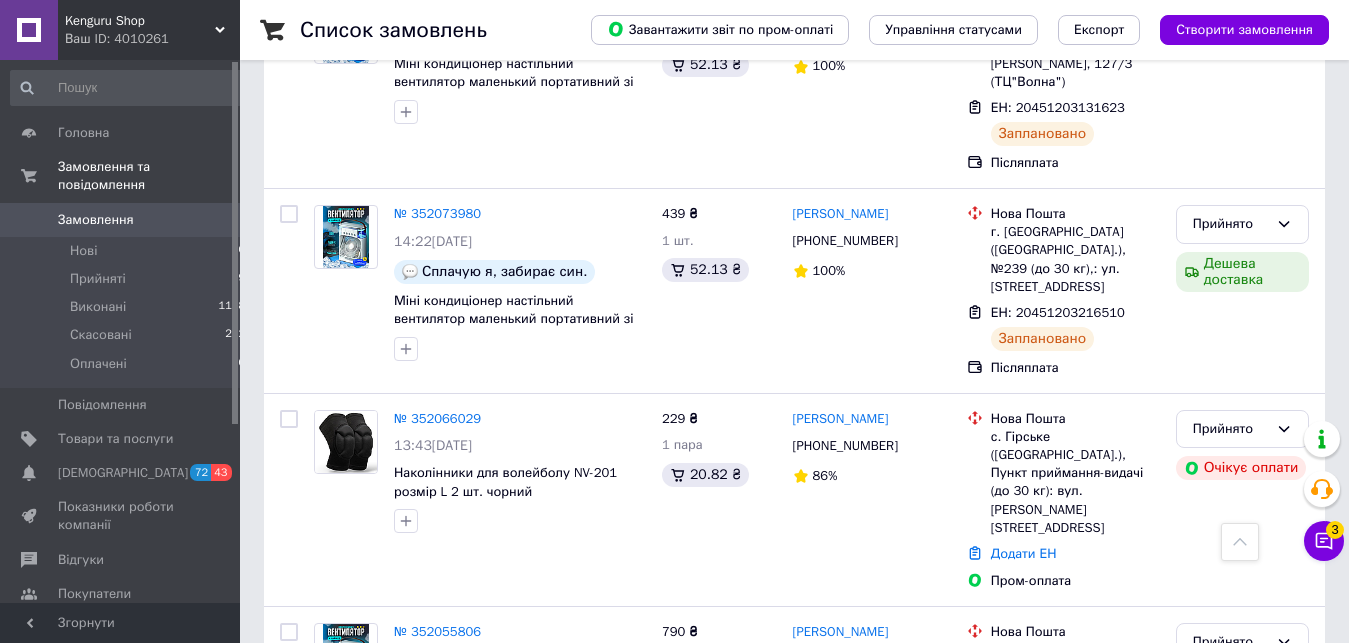drag, startPoint x: 448, startPoint y: 365, endPoint x: 486, endPoint y: 356, distance: 39.051247 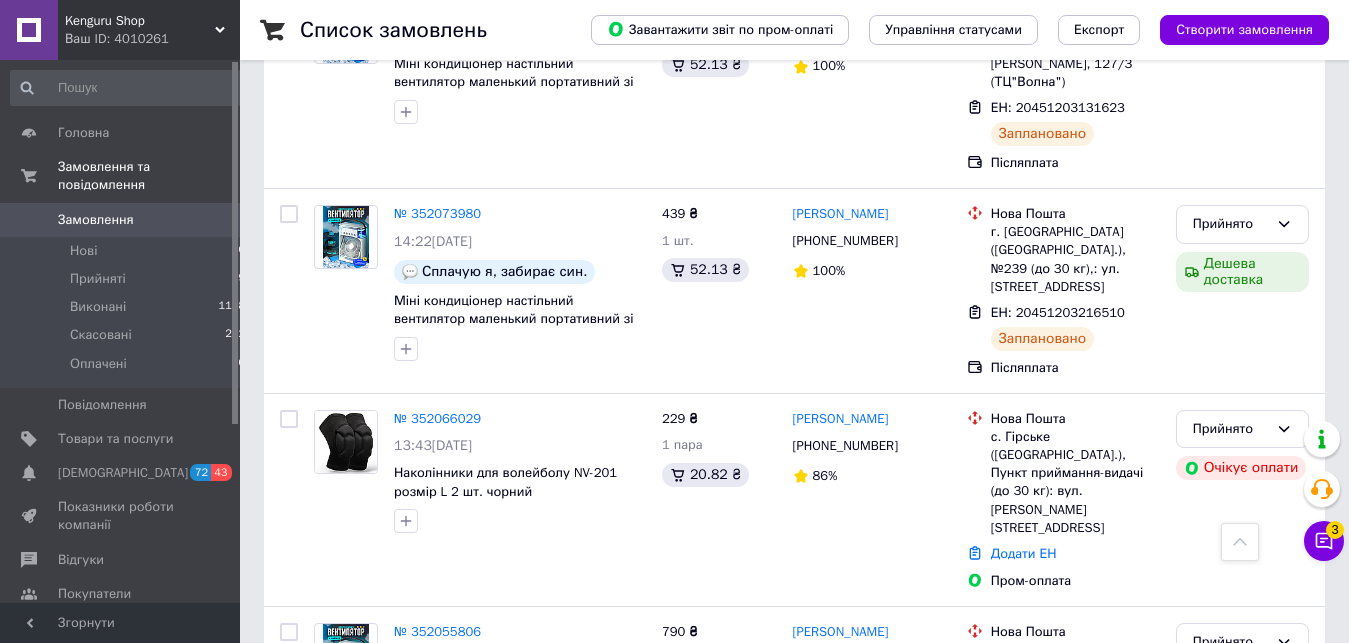 click on "№ 352066029" at bounding box center (437, 418) 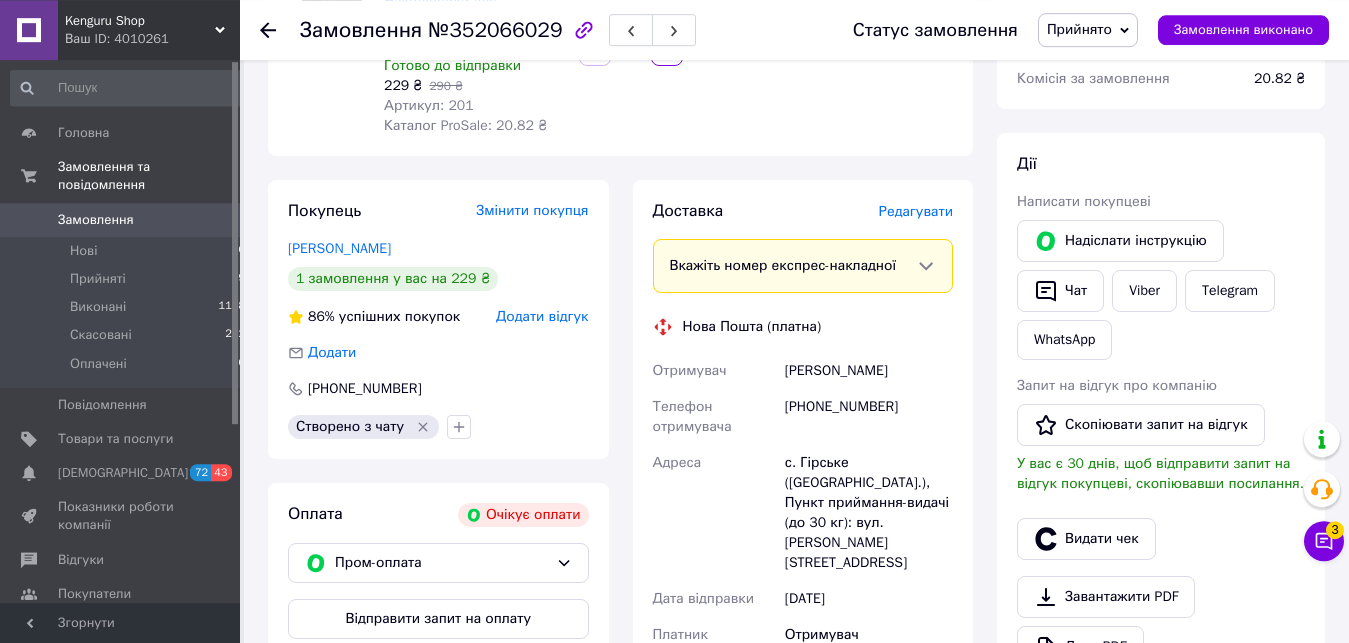 scroll, scrollTop: 204, scrollLeft: 0, axis: vertical 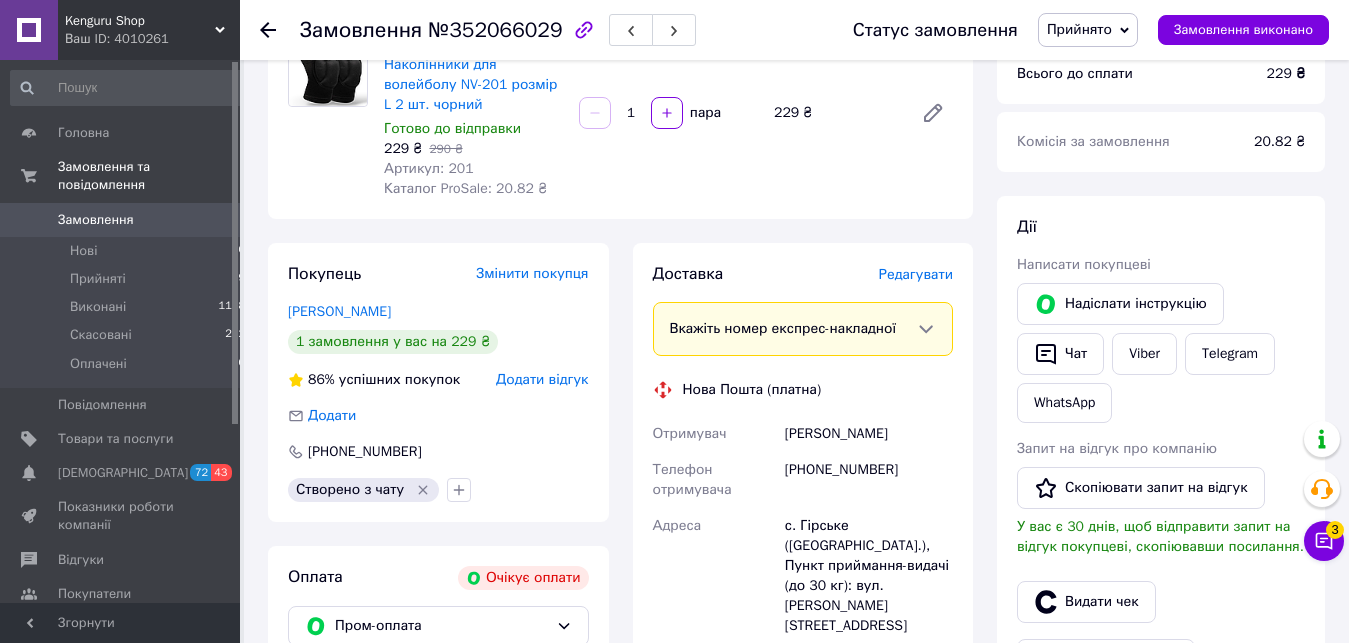 click 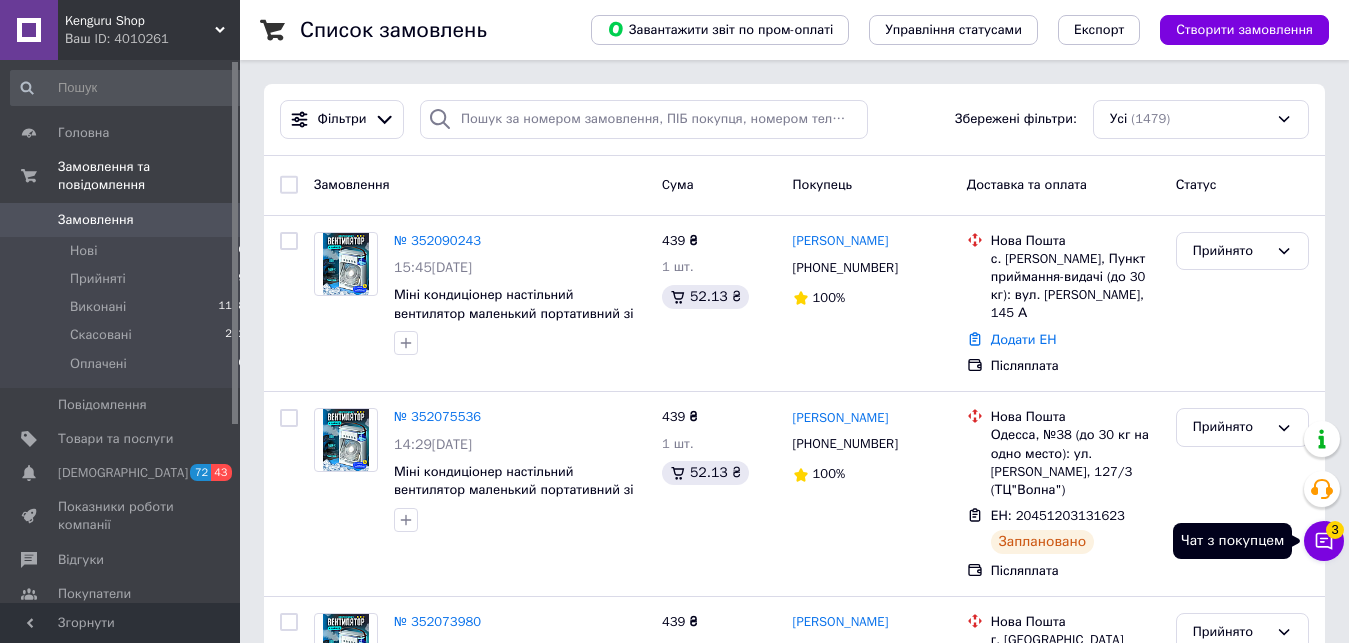 click 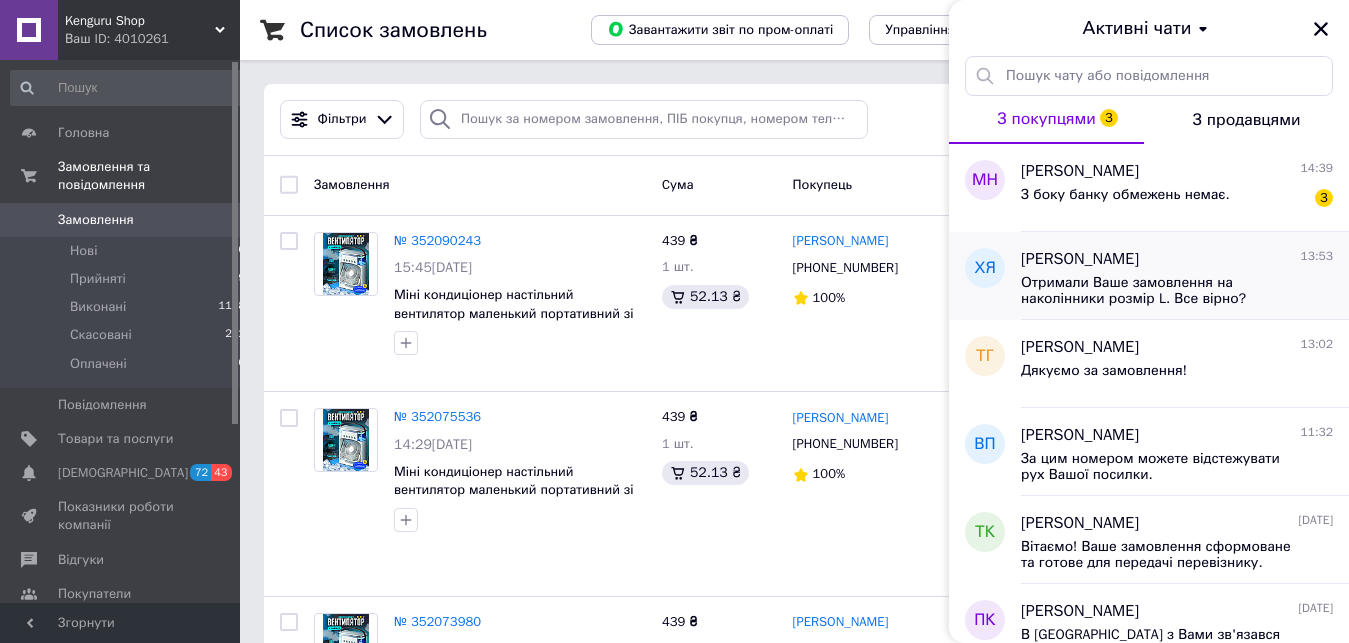 click on "Отримали Ваше замовлення на наколінники розмір L. Все вірно?" at bounding box center (1177, 289) 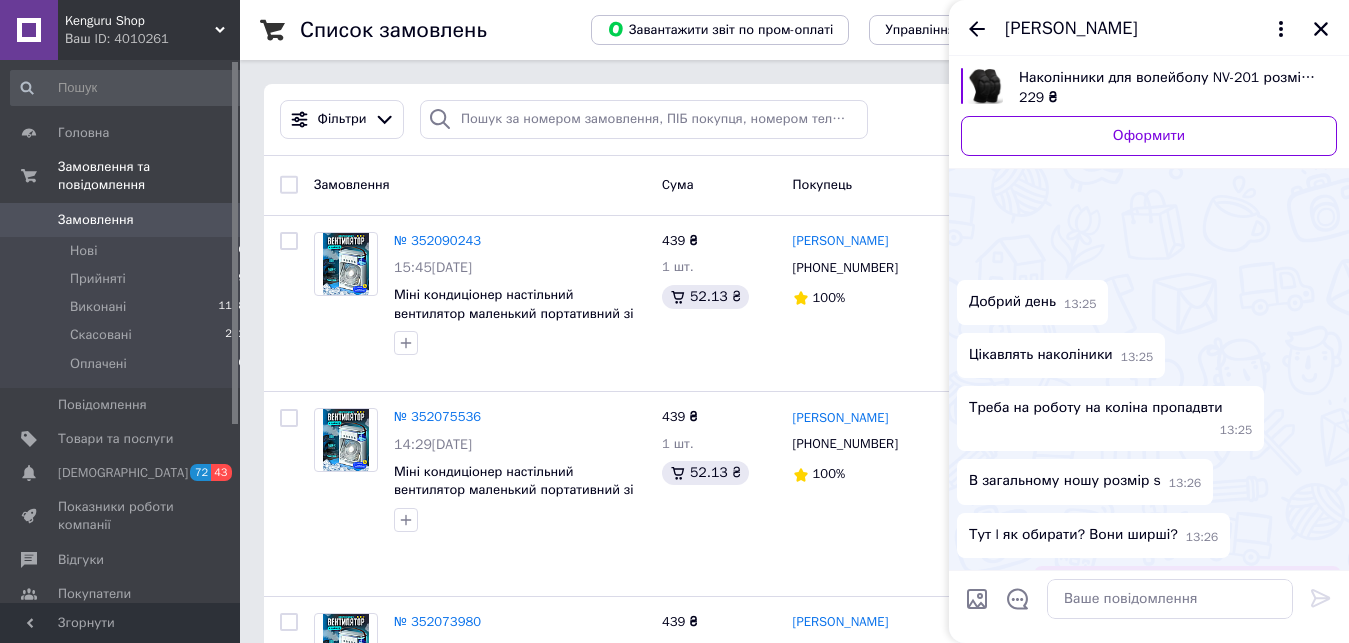 scroll, scrollTop: 849, scrollLeft: 0, axis: vertical 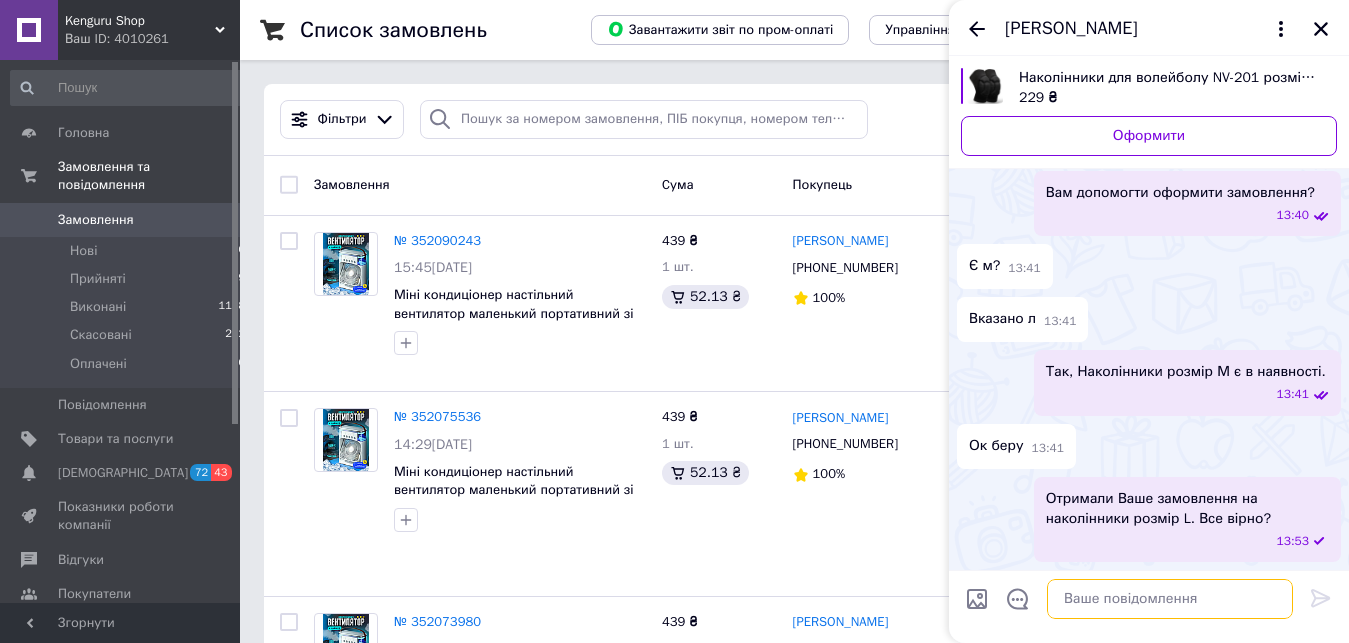 drag, startPoint x: 1115, startPoint y: 595, endPoint x: 1240, endPoint y: 578, distance: 126.1507 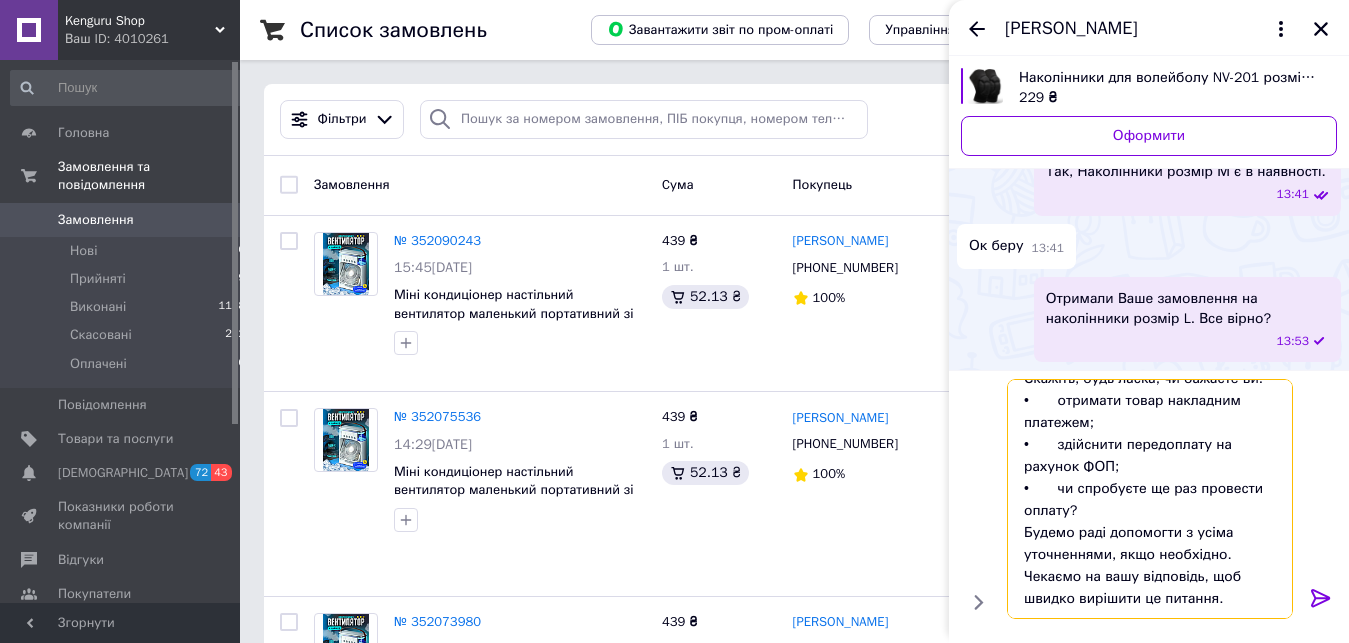 scroll, scrollTop: 0, scrollLeft: 0, axis: both 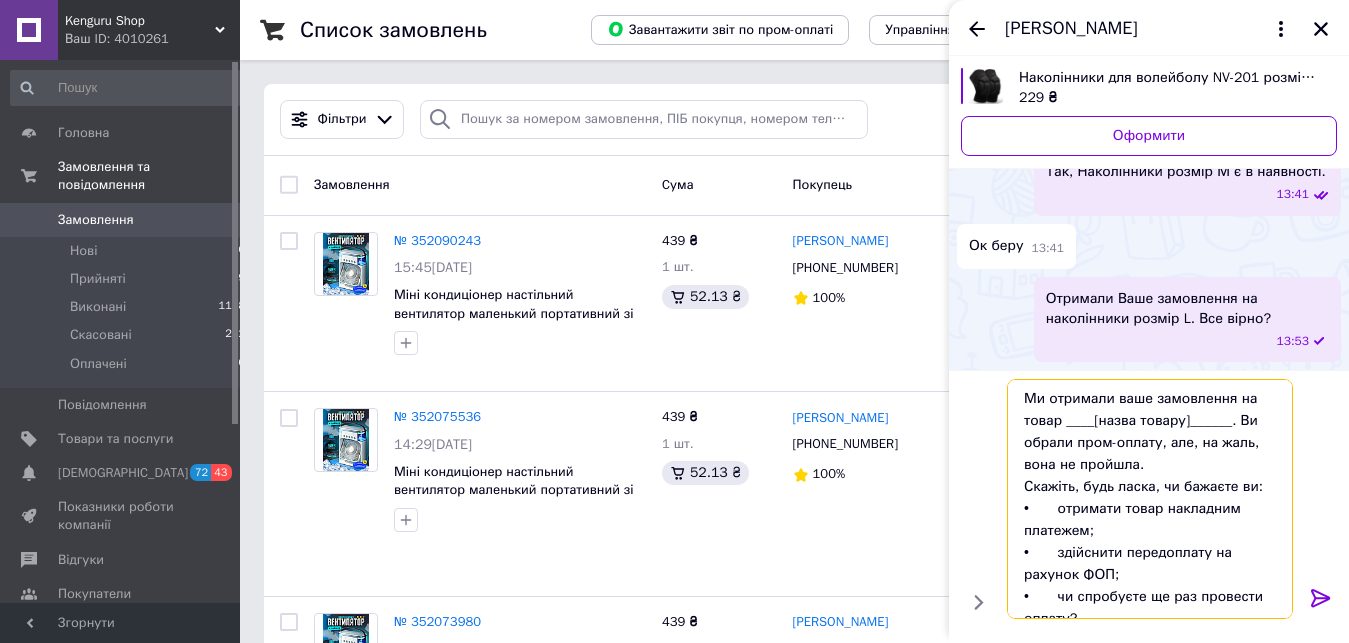 click on "Ми отримали ваше замовлення на товар ____[назва товару]______. Ви обрали пром-оплату, але, на жаль, вона не пройшла.
Скажіть, будь ласка, чи бажаєте ви:
•	отримати товар накладним платежем;
•	здійснити передоплату на рахунок ФОП;
•	чи спробуєте ще раз провести оплату?
Будемо раді допомогти з усіма уточненнями, якщо необхідно. Чекаємо на вашу відповідь, щоб швидко вирішити це питання." at bounding box center [1150, 499] 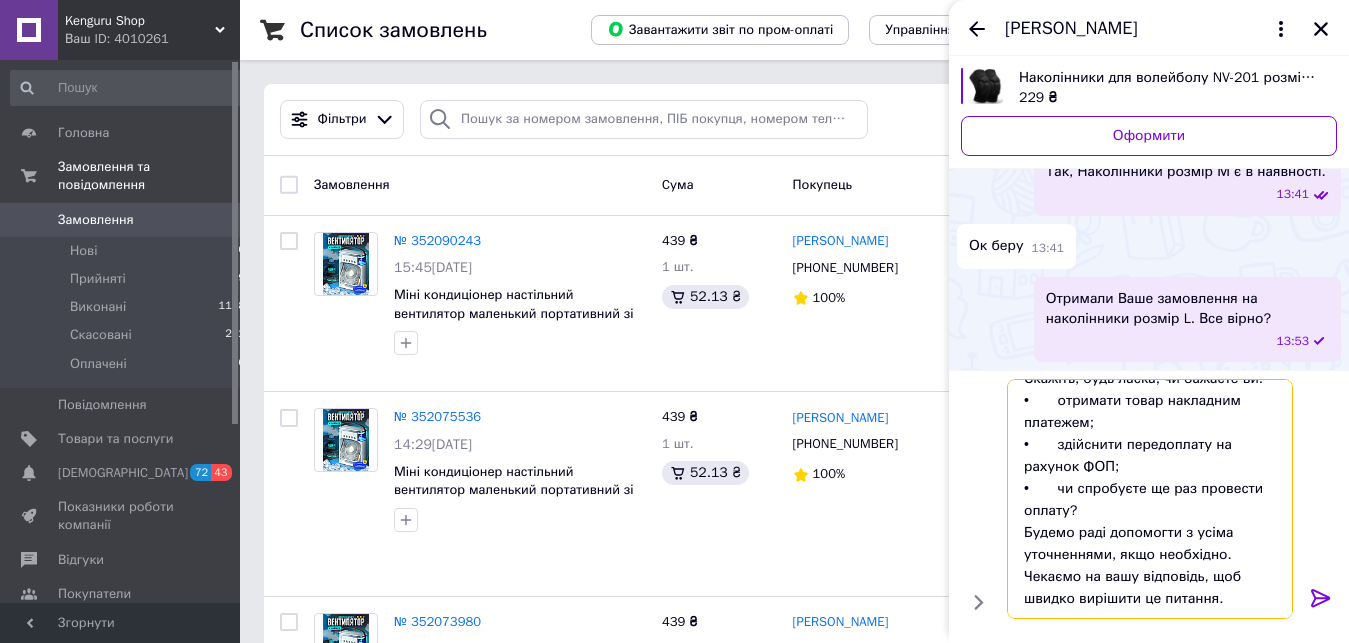 scroll, scrollTop: 152, scrollLeft: 0, axis: vertical 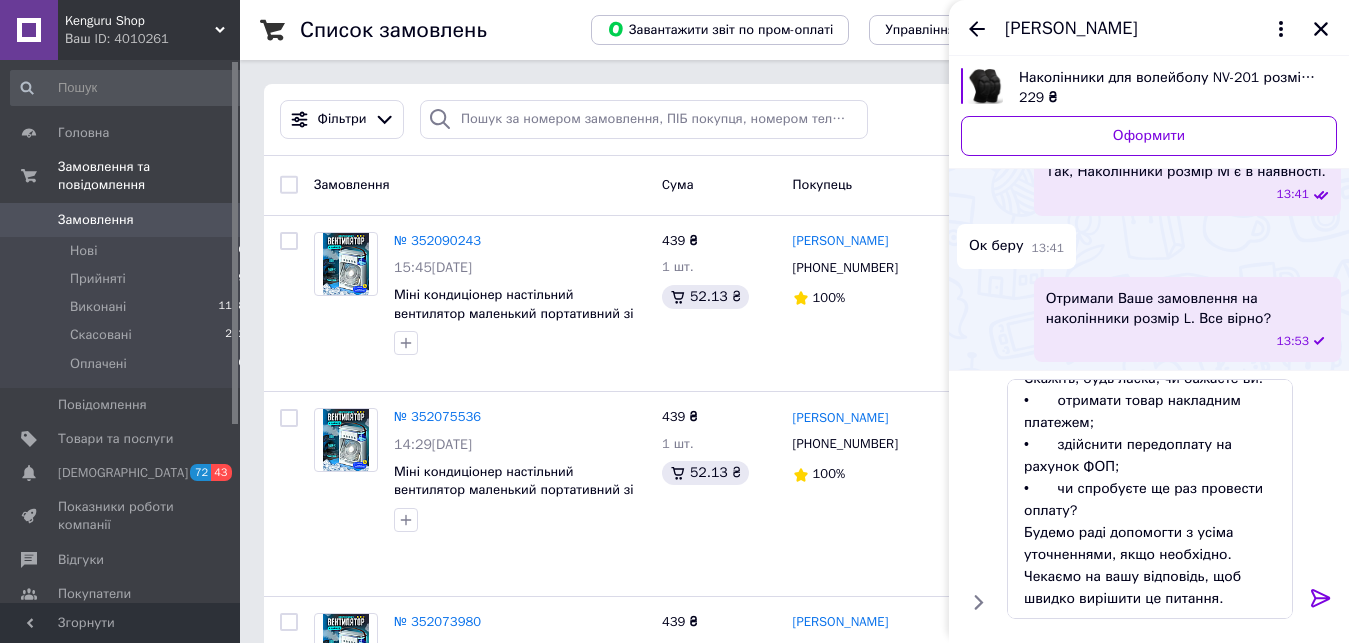 click 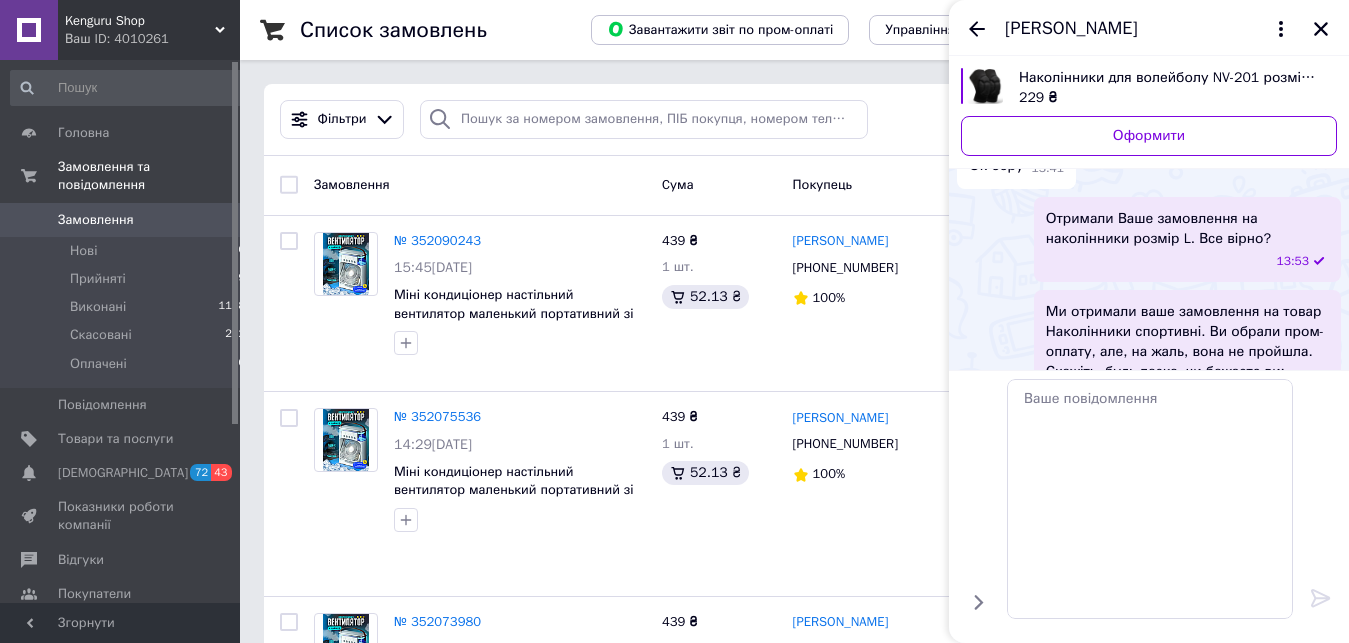 scroll, scrollTop: 0, scrollLeft: 0, axis: both 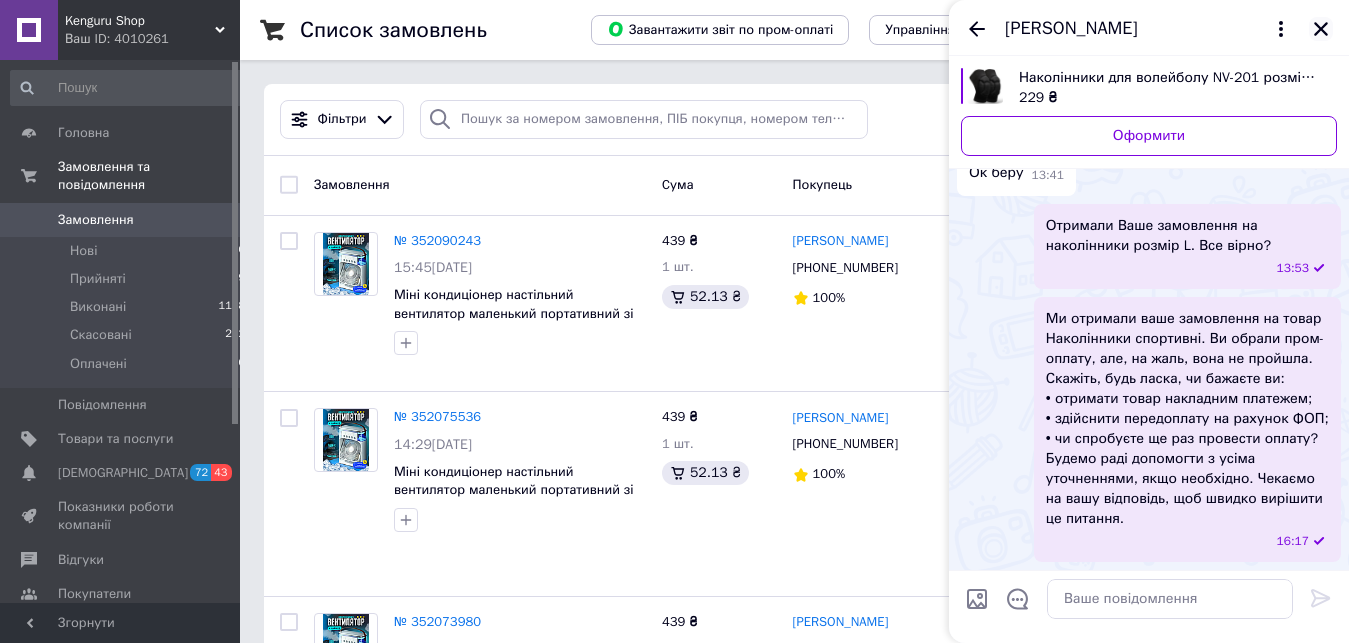 click 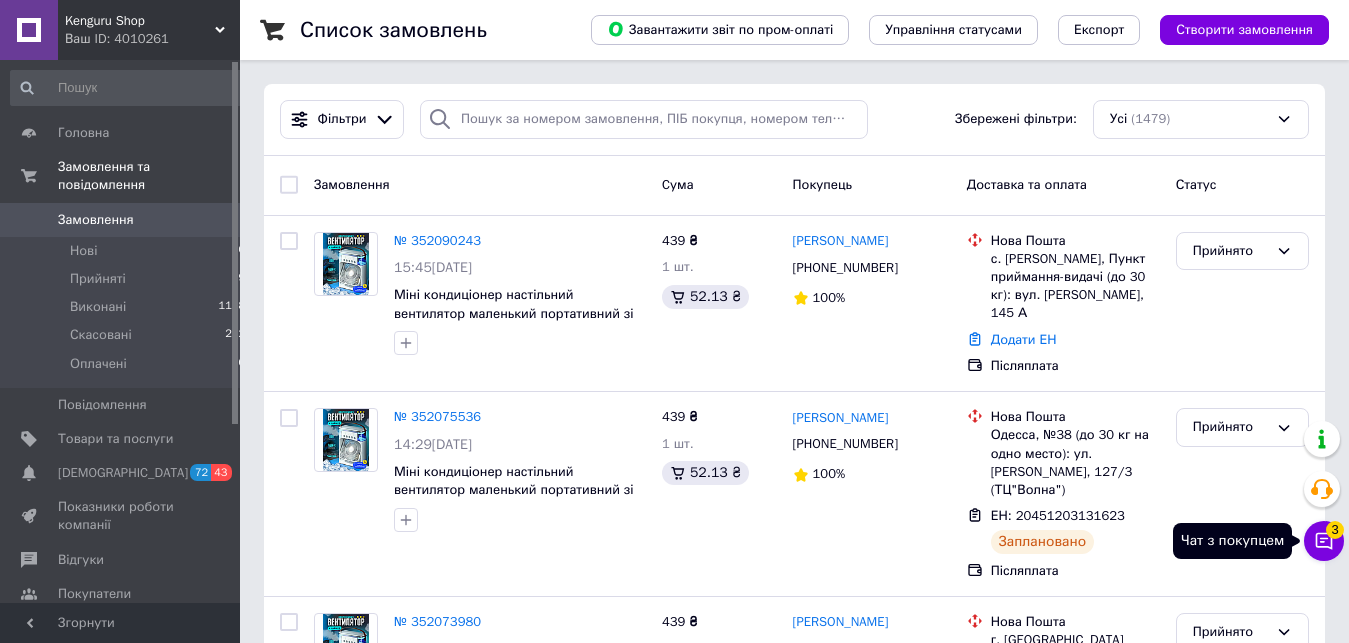 drag, startPoint x: 1317, startPoint y: 546, endPoint x: 1315, endPoint y: 521, distance: 25.079872 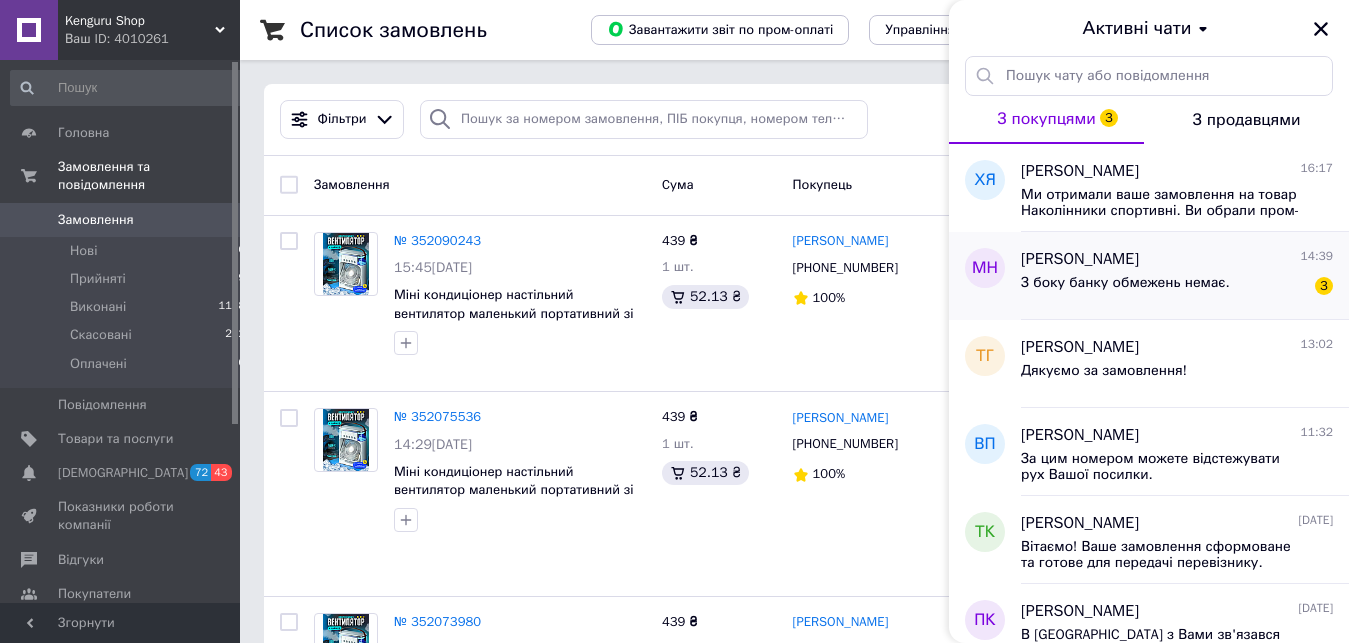 click on "З боку банку обмежень немає." at bounding box center (1125, 283) 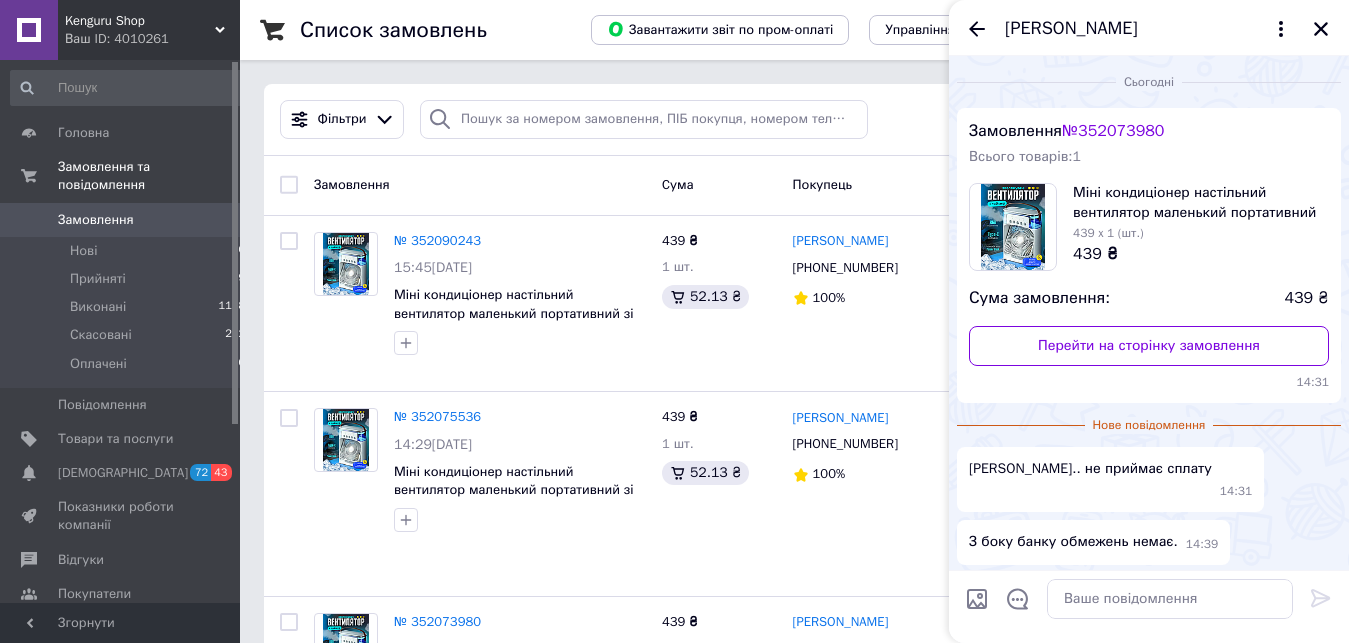 scroll, scrollTop: 56, scrollLeft: 0, axis: vertical 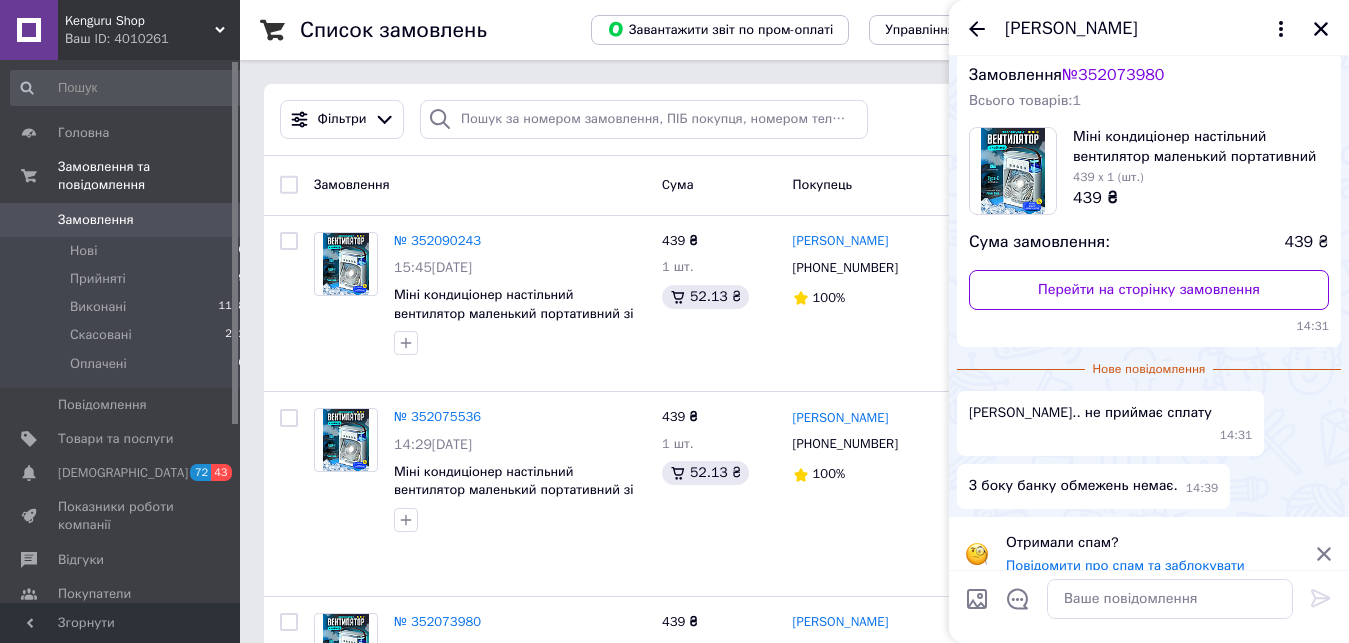 click 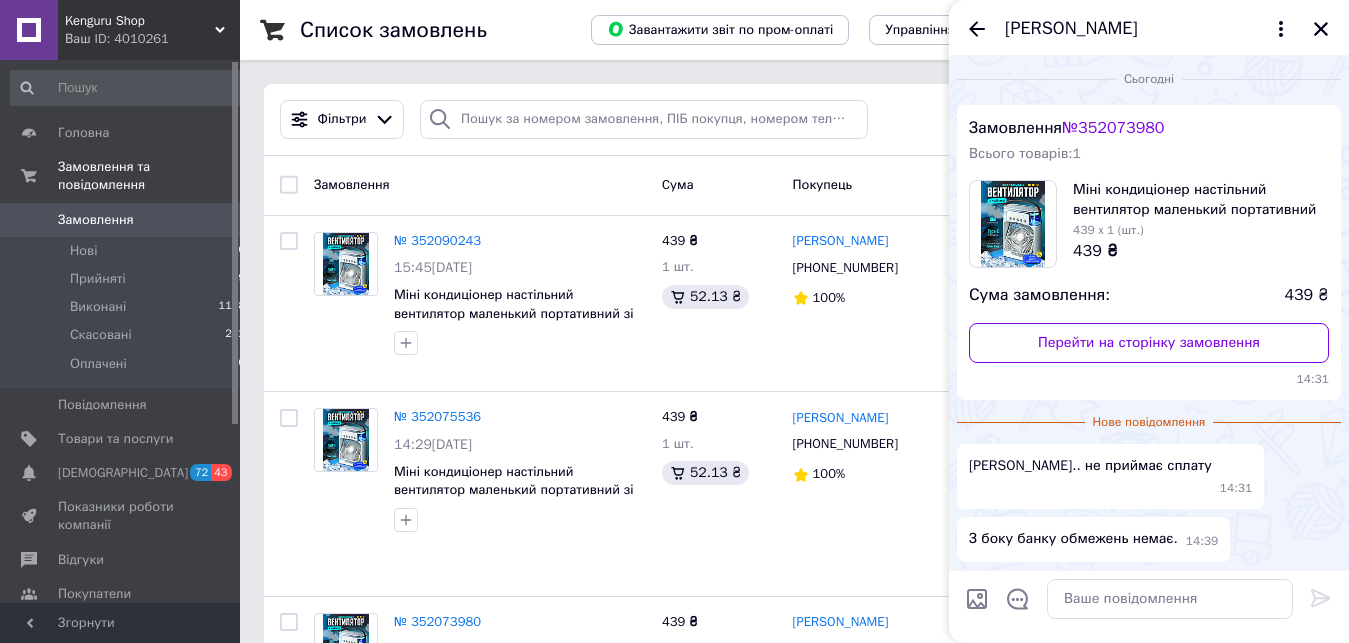 scroll, scrollTop: 0, scrollLeft: 0, axis: both 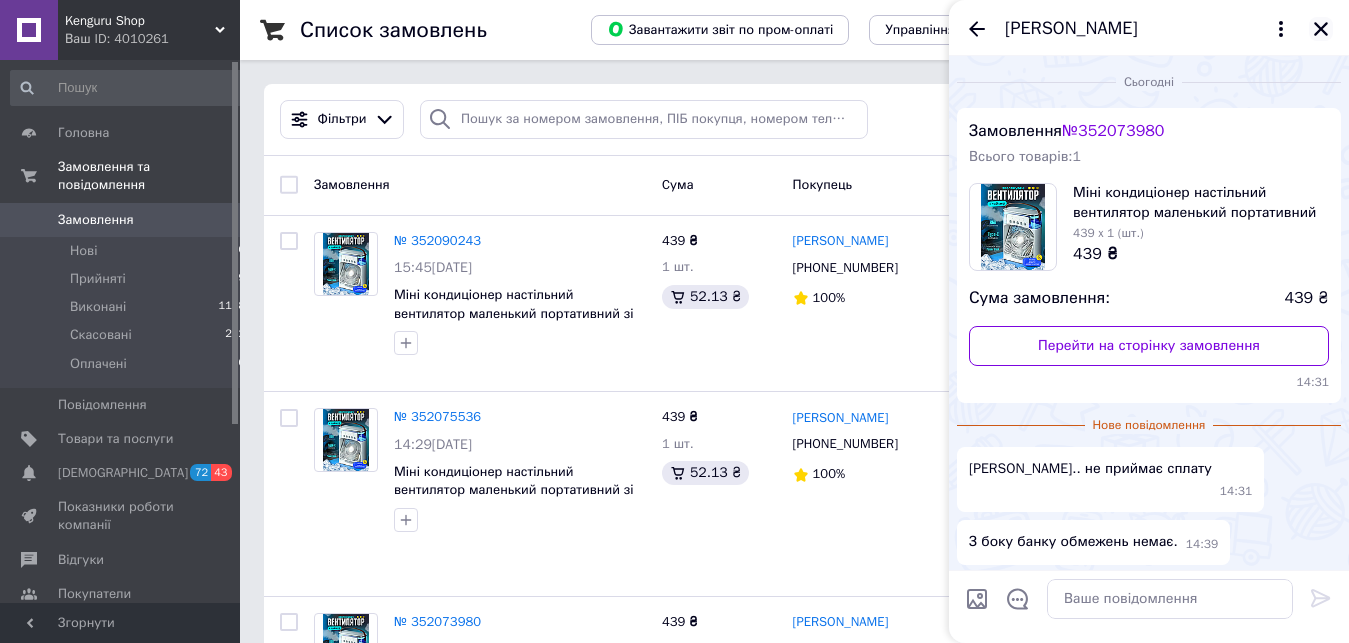 click 